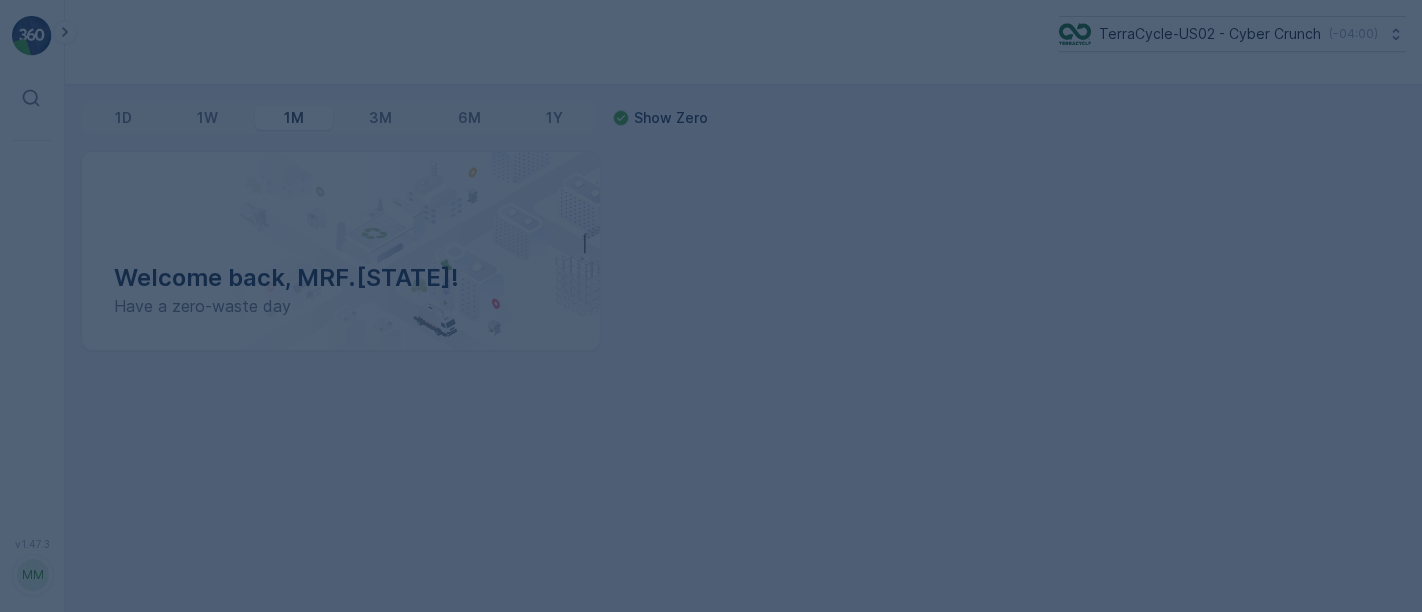 scroll, scrollTop: 0, scrollLeft: 0, axis: both 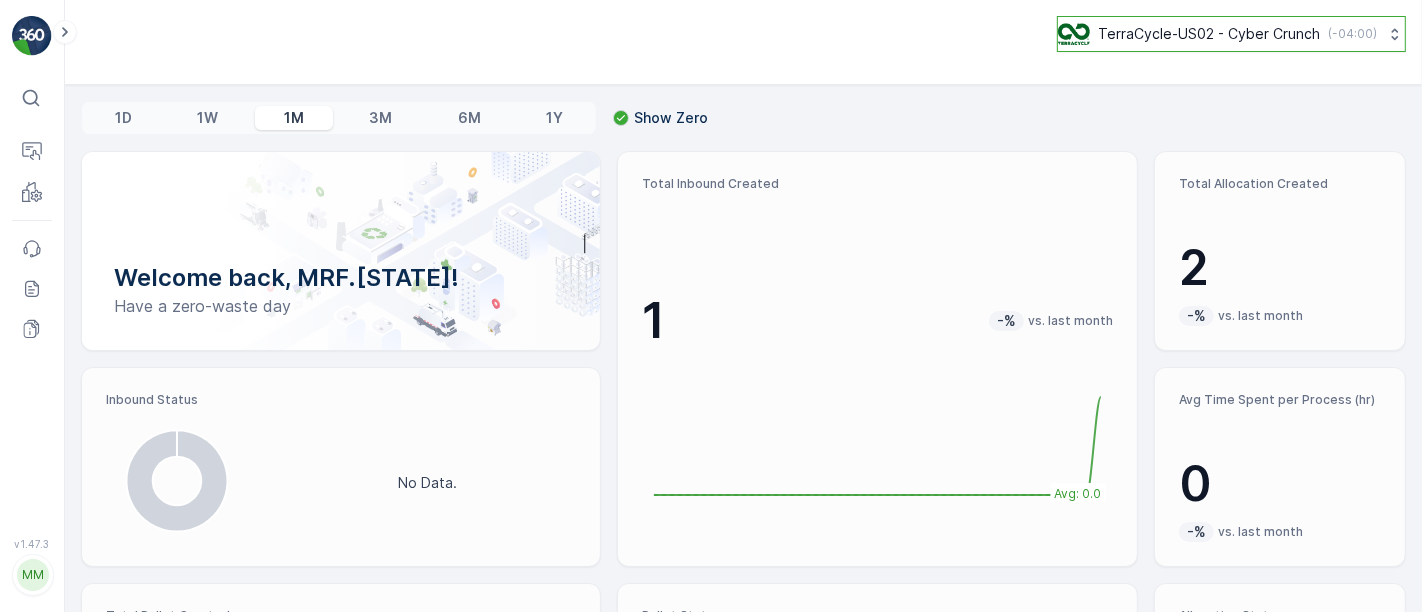 click on "TerraCycle-US02 - Cyber Crunch ( -04:00 )" at bounding box center [1231, 34] 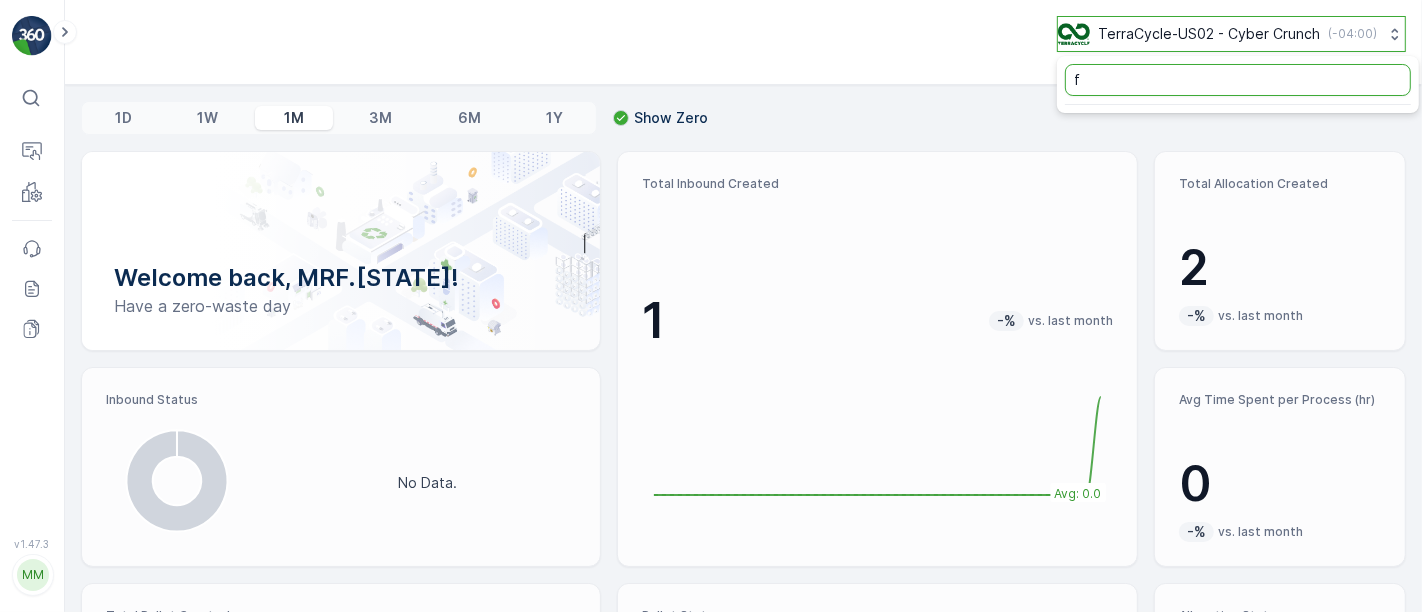 type on "fr" 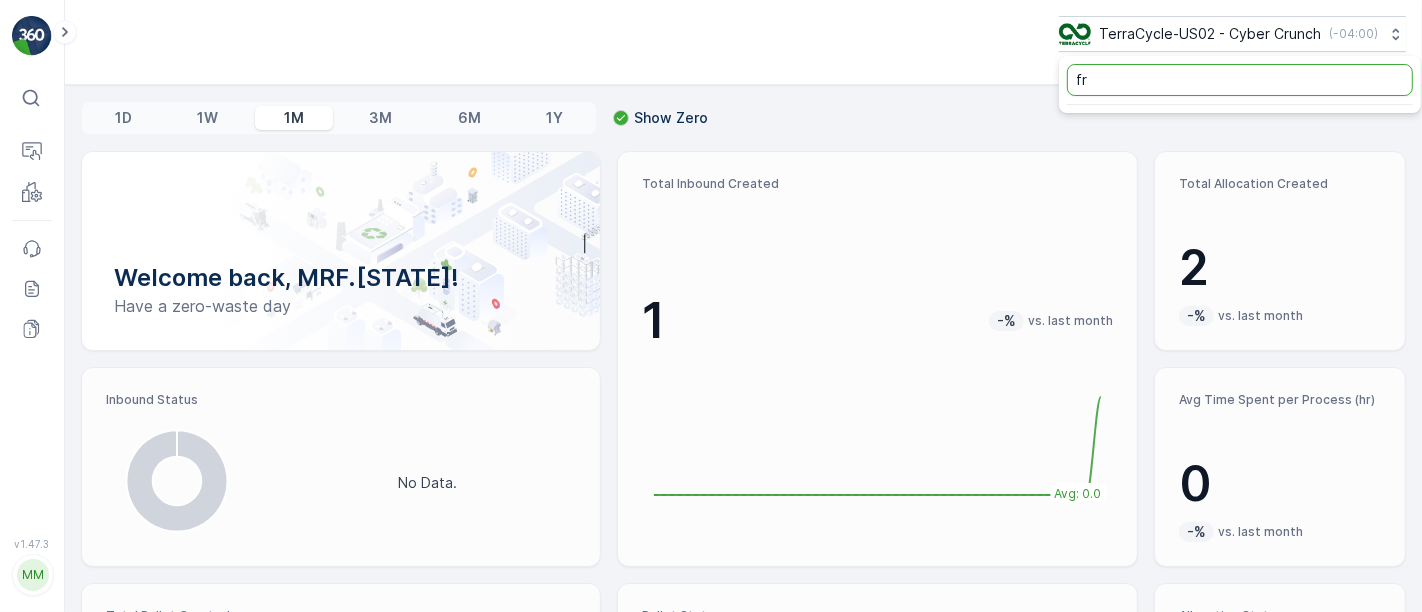 drag, startPoint x: 1080, startPoint y: 82, endPoint x: 1018, endPoint y: 88, distance: 62.289646 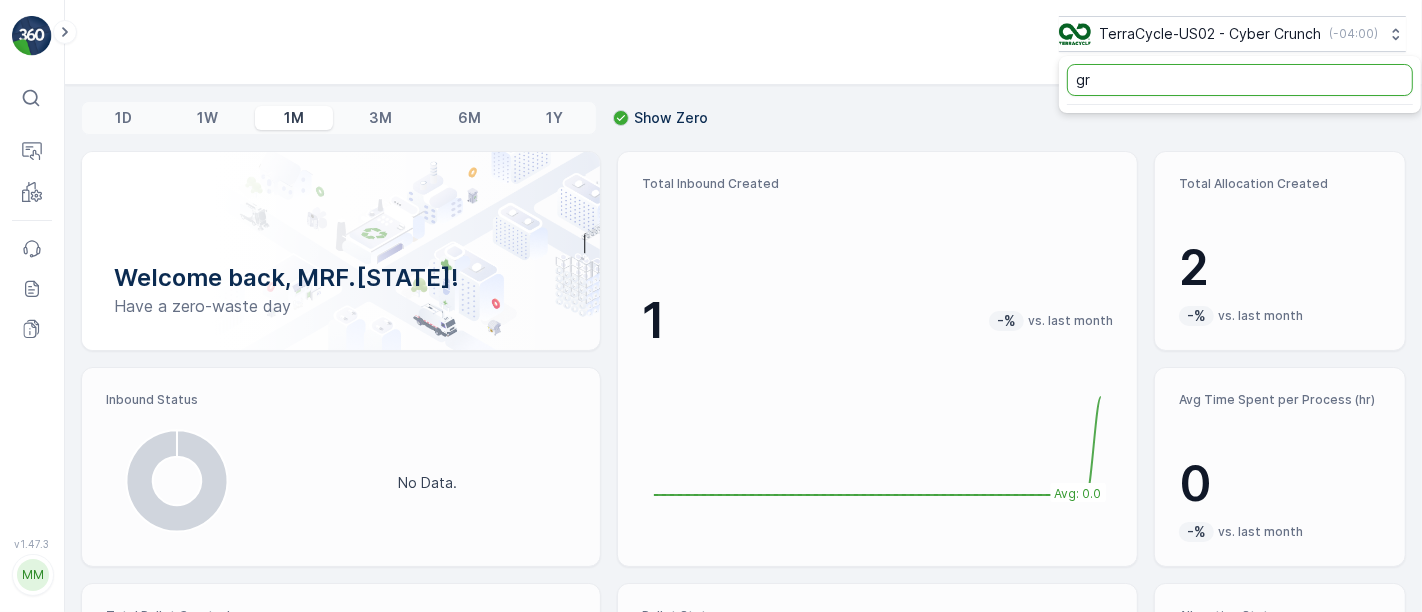 type on "g" 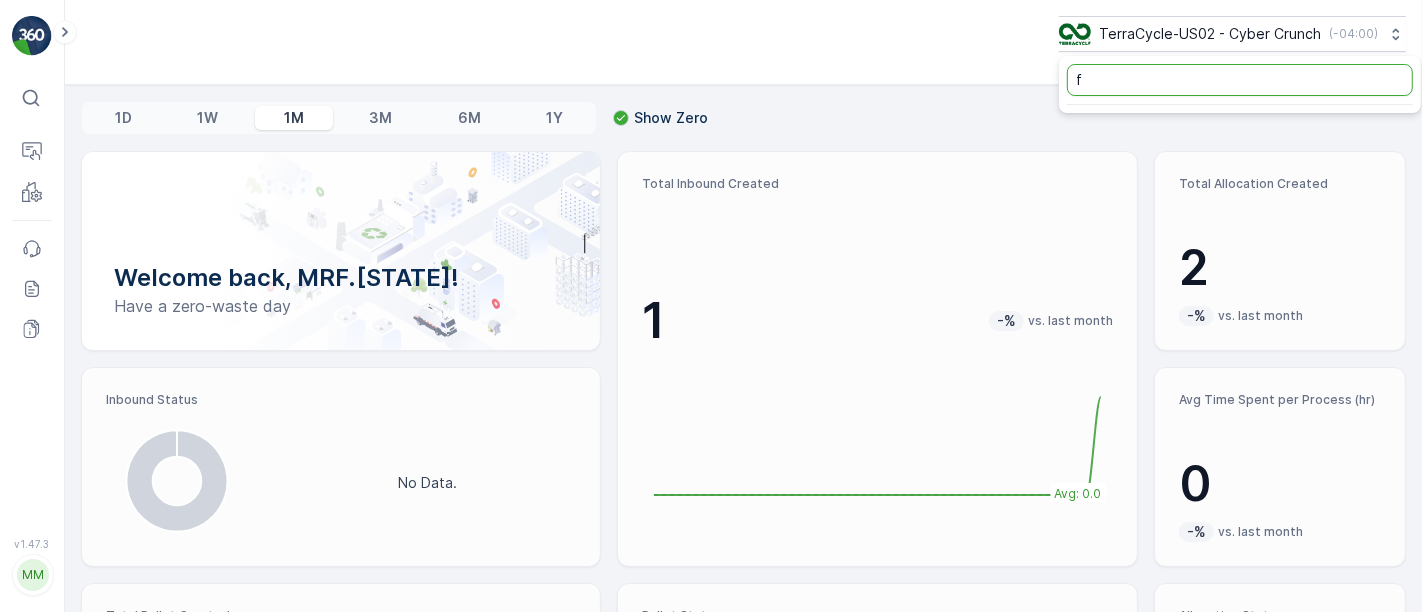 type on "fr" 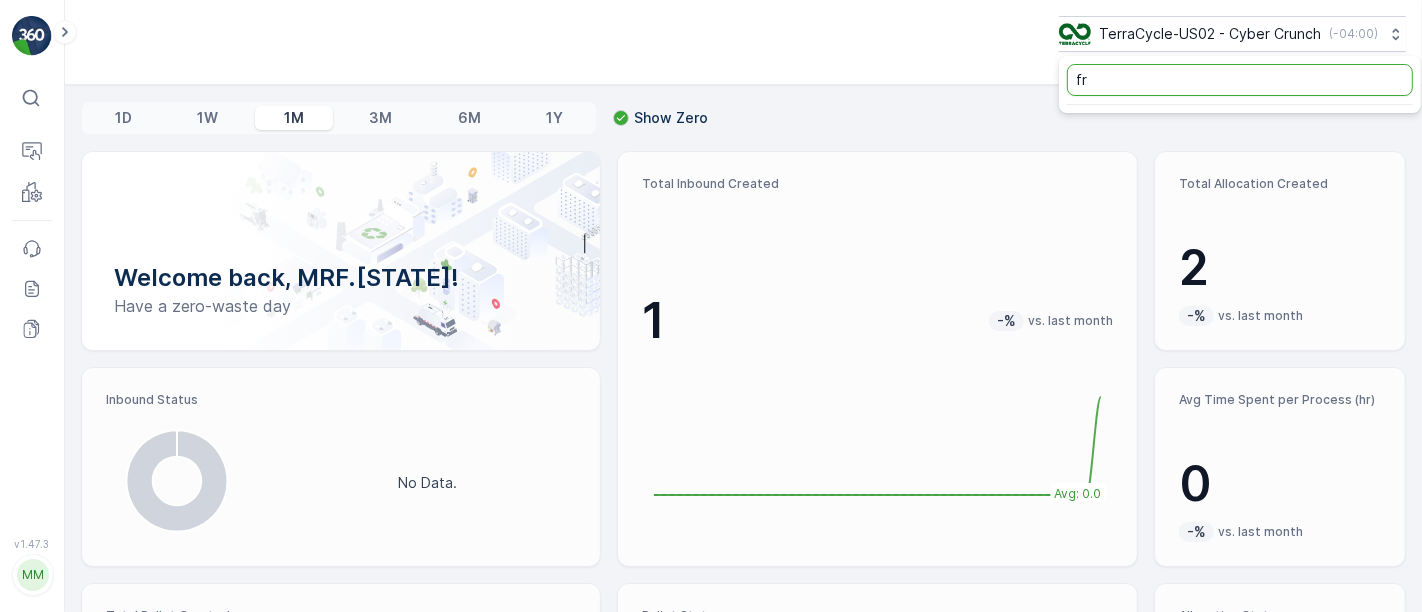 click on "MM" at bounding box center [33, 575] 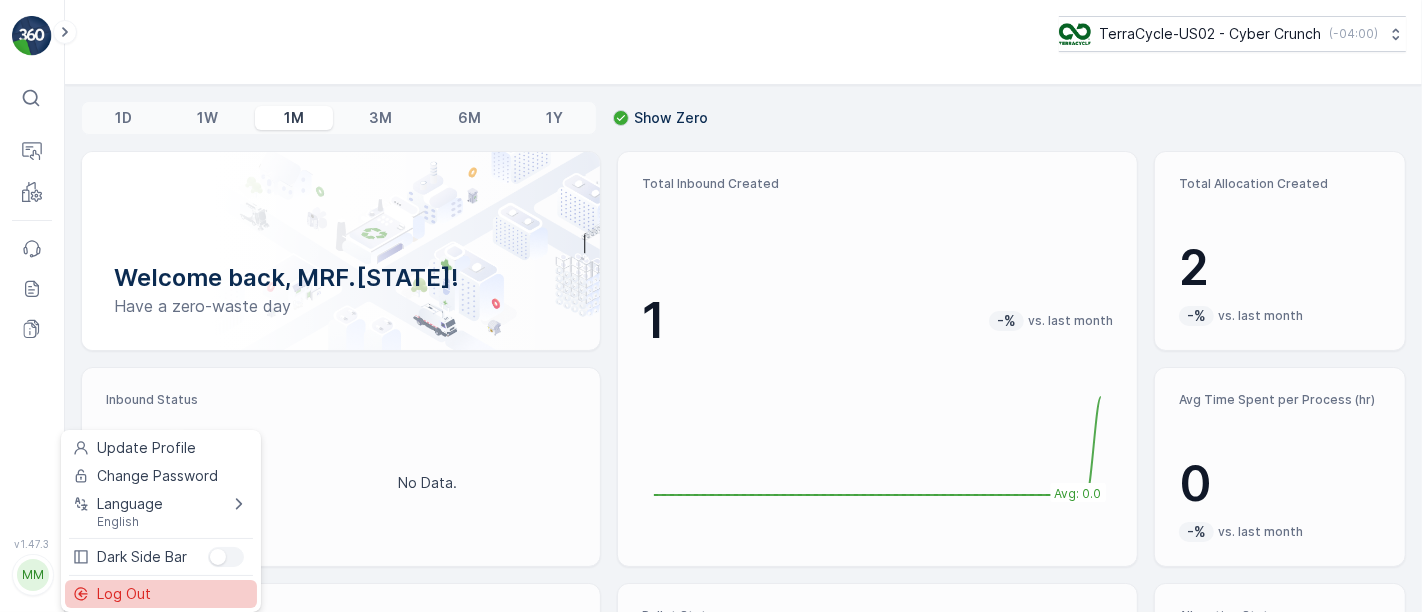click on "Log Out" at bounding box center (124, 594) 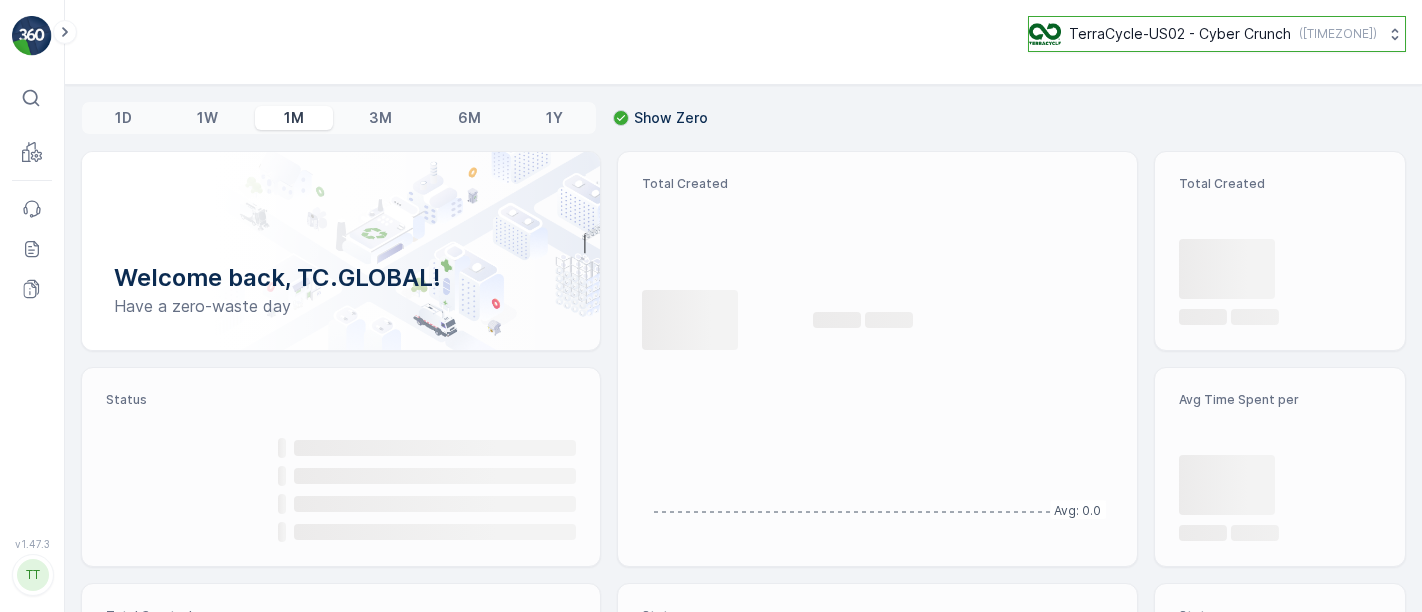 click on "TerraCycle-US02 - Cyber Crunch" at bounding box center (1180, 34) 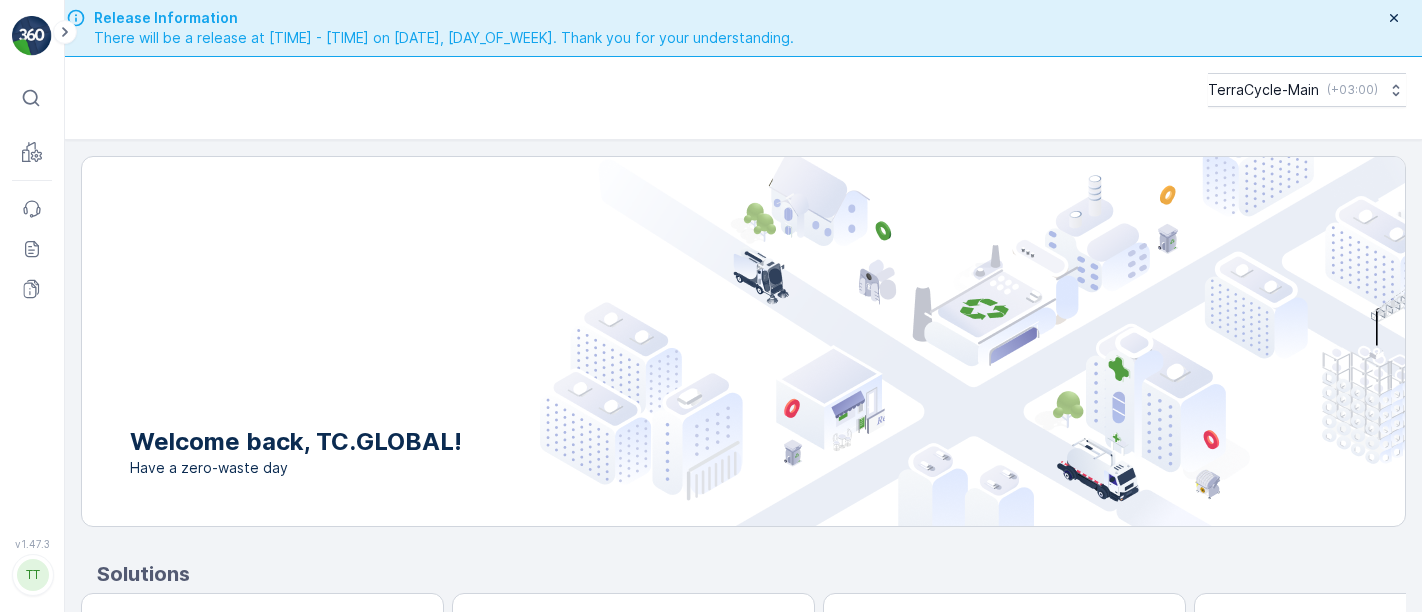 scroll, scrollTop: 0, scrollLeft: 0, axis: both 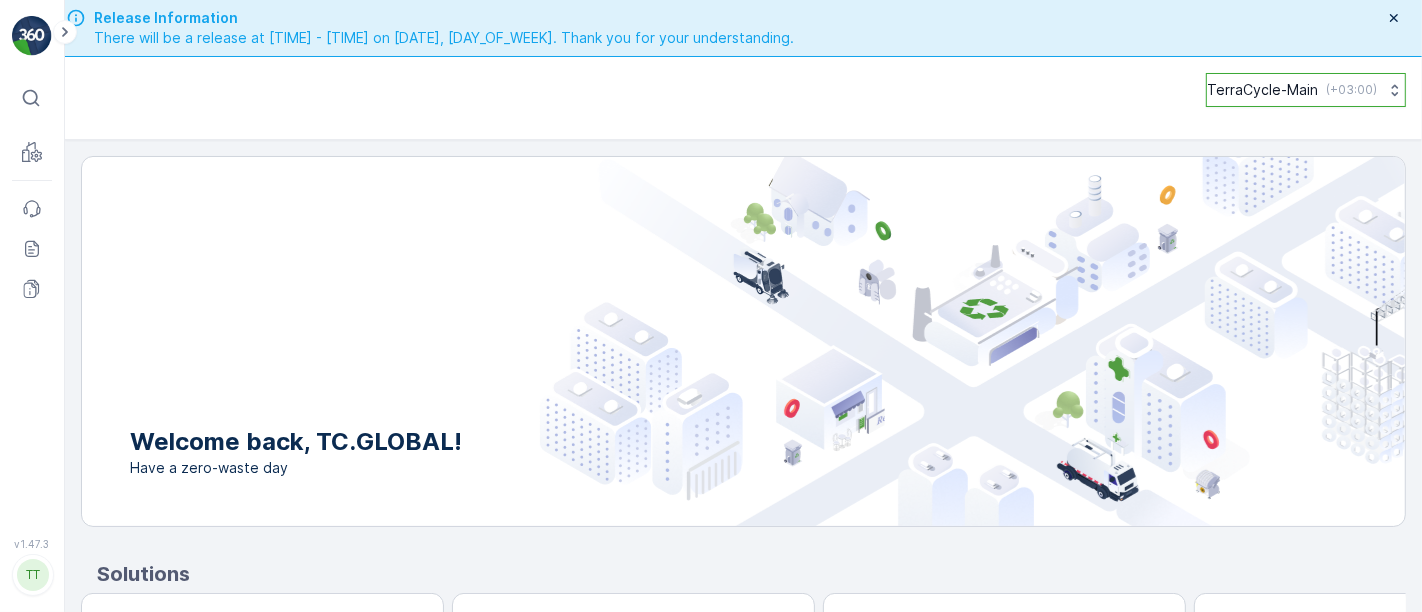 click on "TerraCycle-Main" at bounding box center [1262, 90] 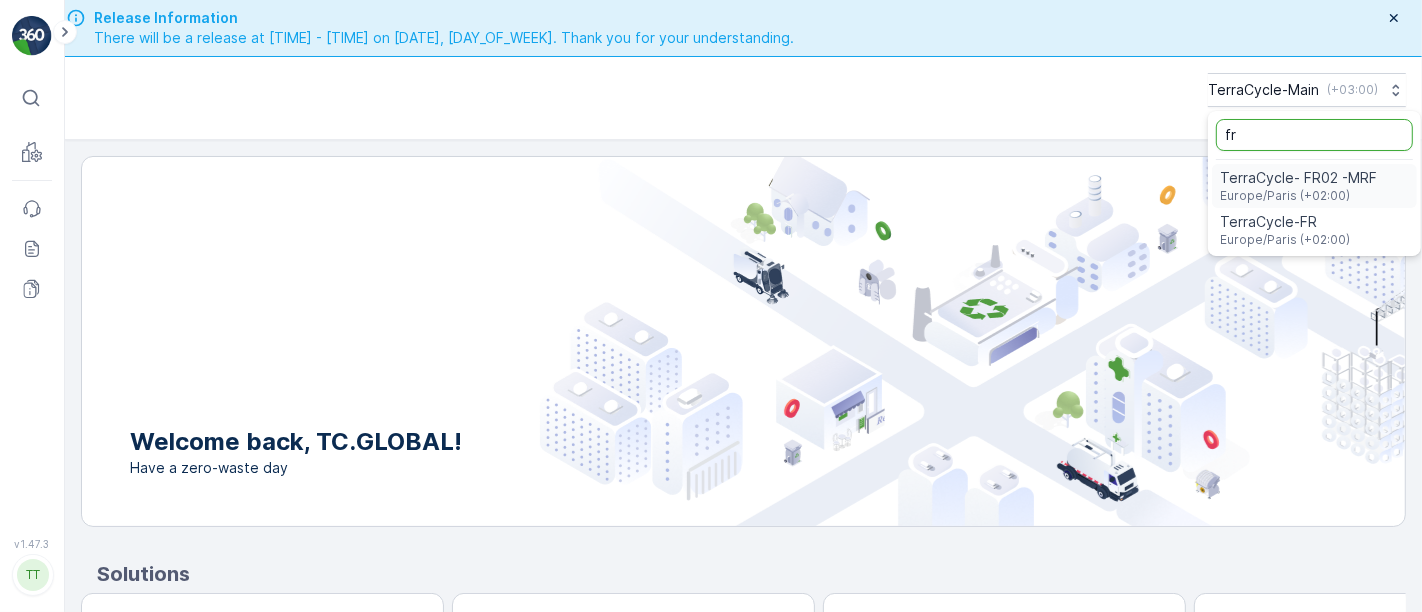 type on "fr" 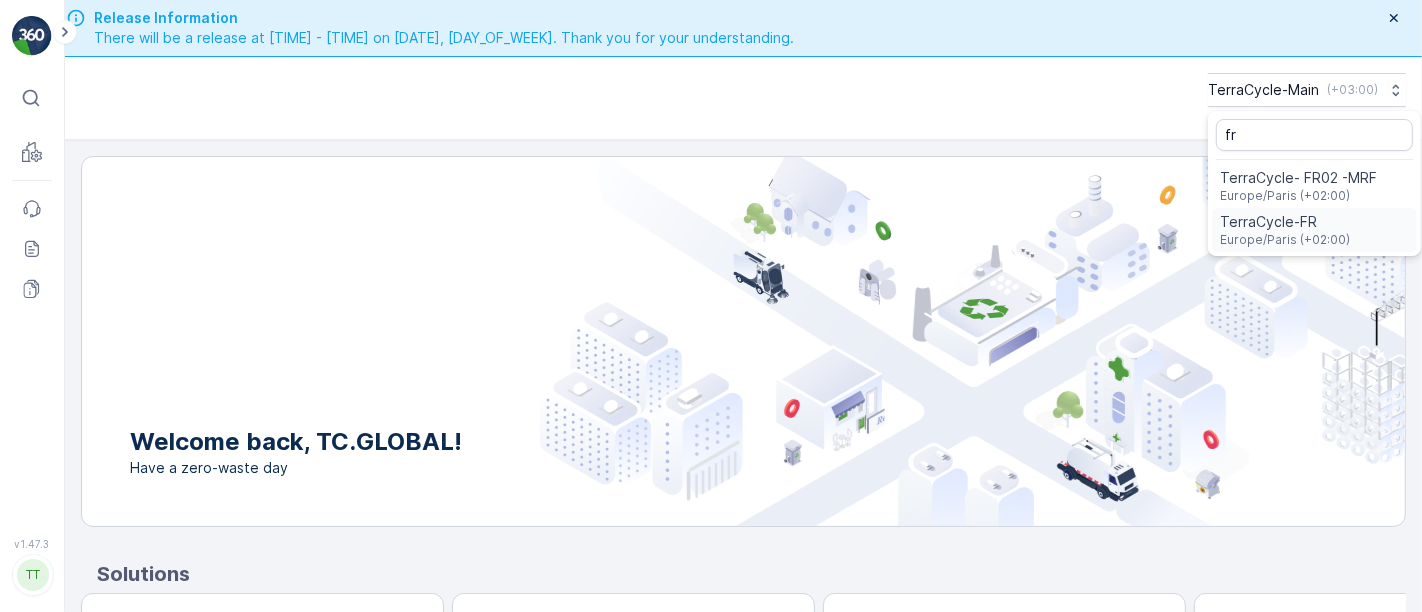 click on "TerraCycle-FR" at bounding box center (1285, 222) 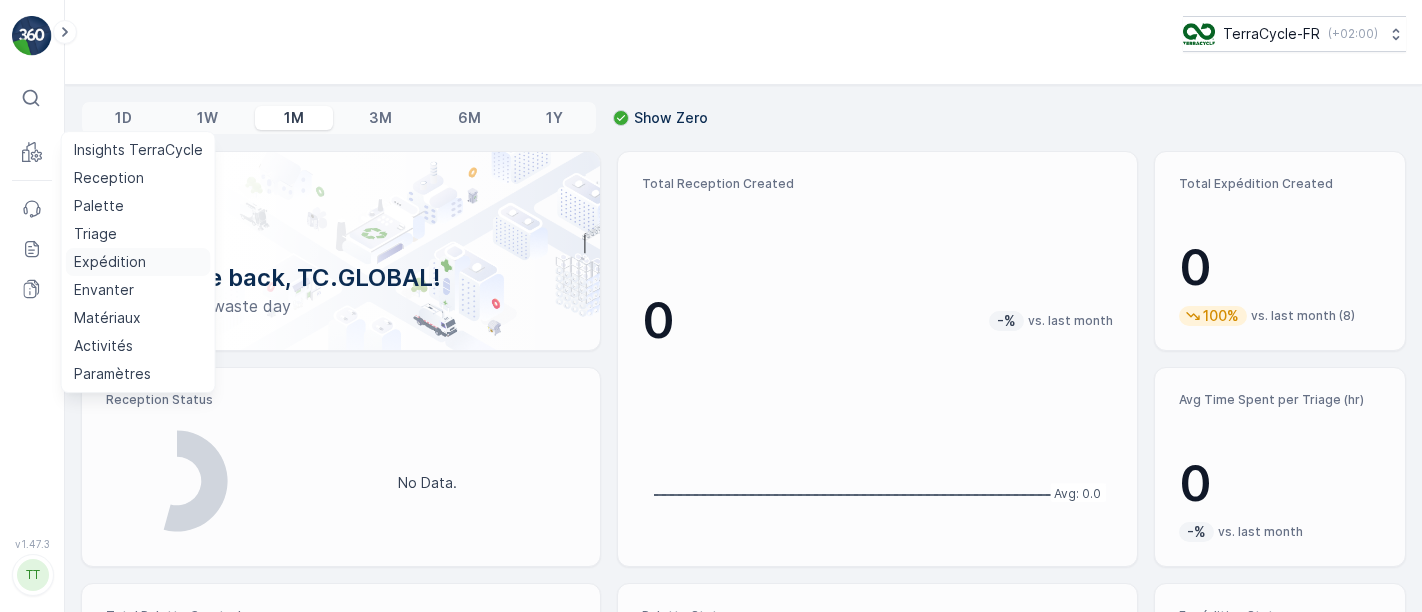 scroll, scrollTop: 0, scrollLeft: 0, axis: both 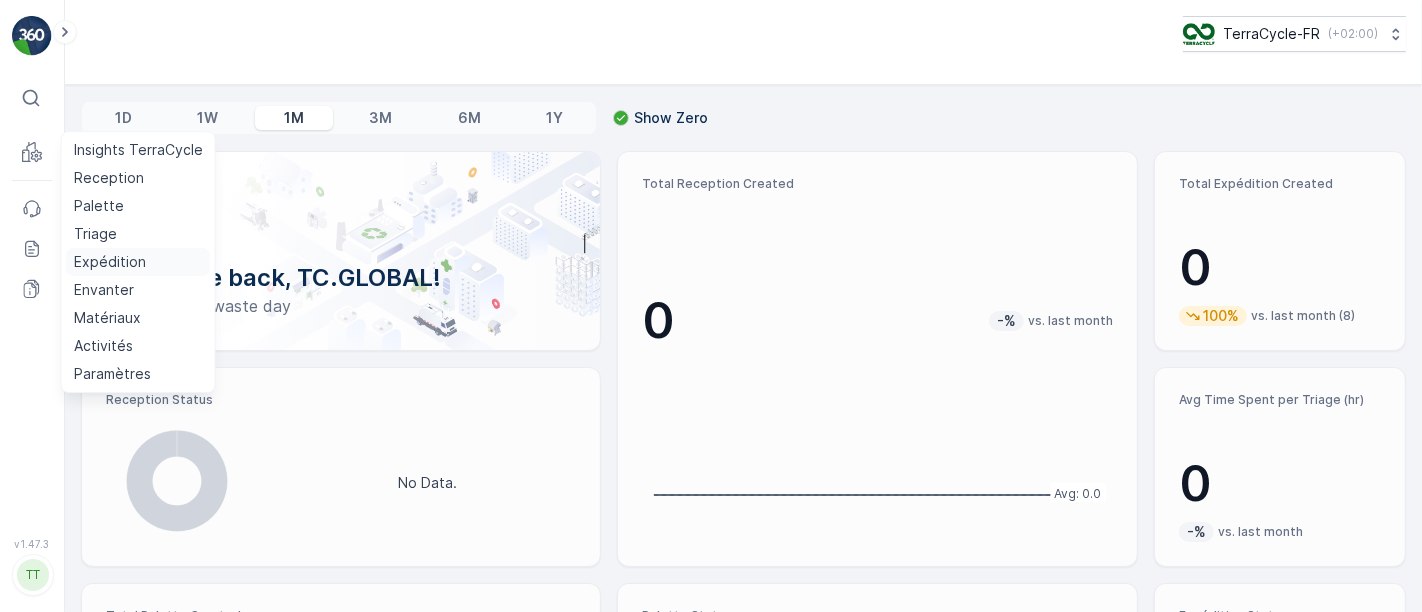 click on "Expédition" at bounding box center (110, 262) 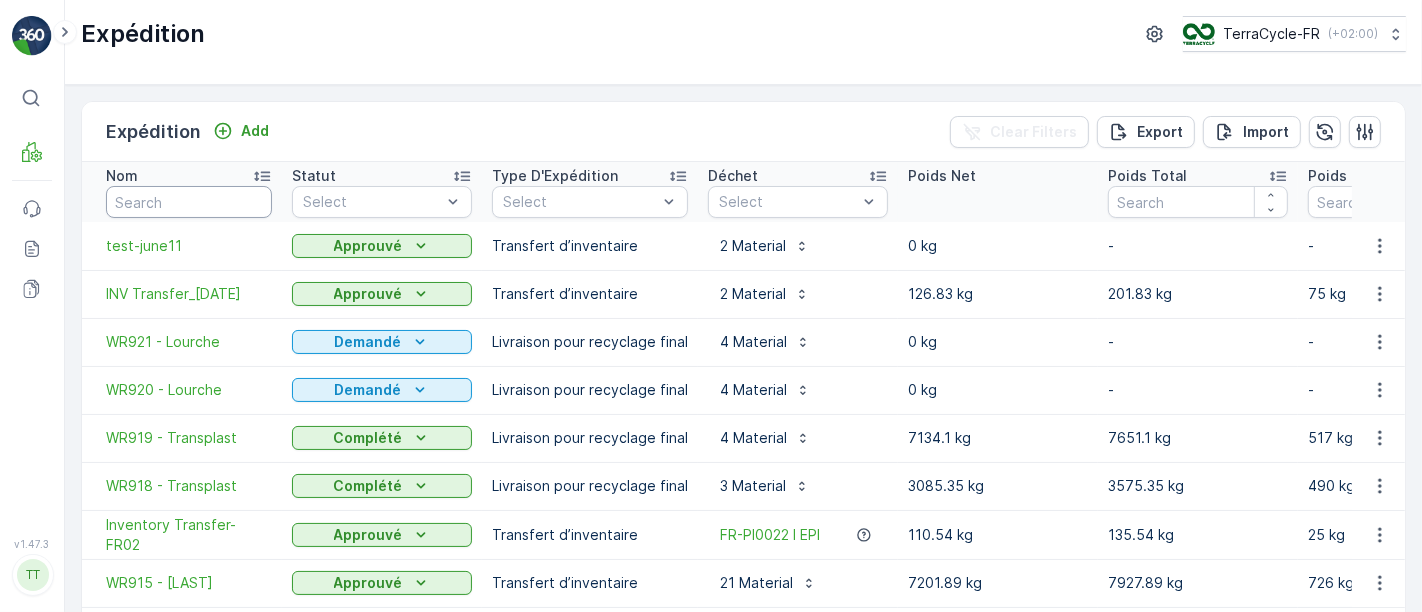 click at bounding box center [189, 202] 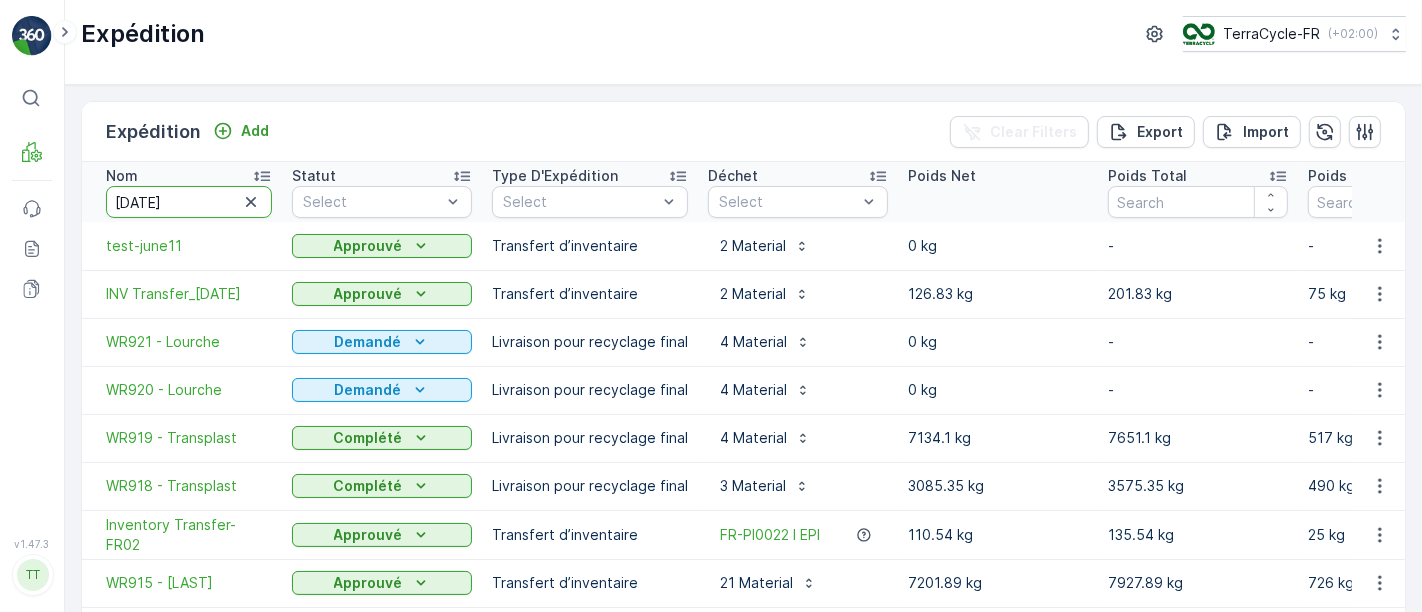 type on "26/05" 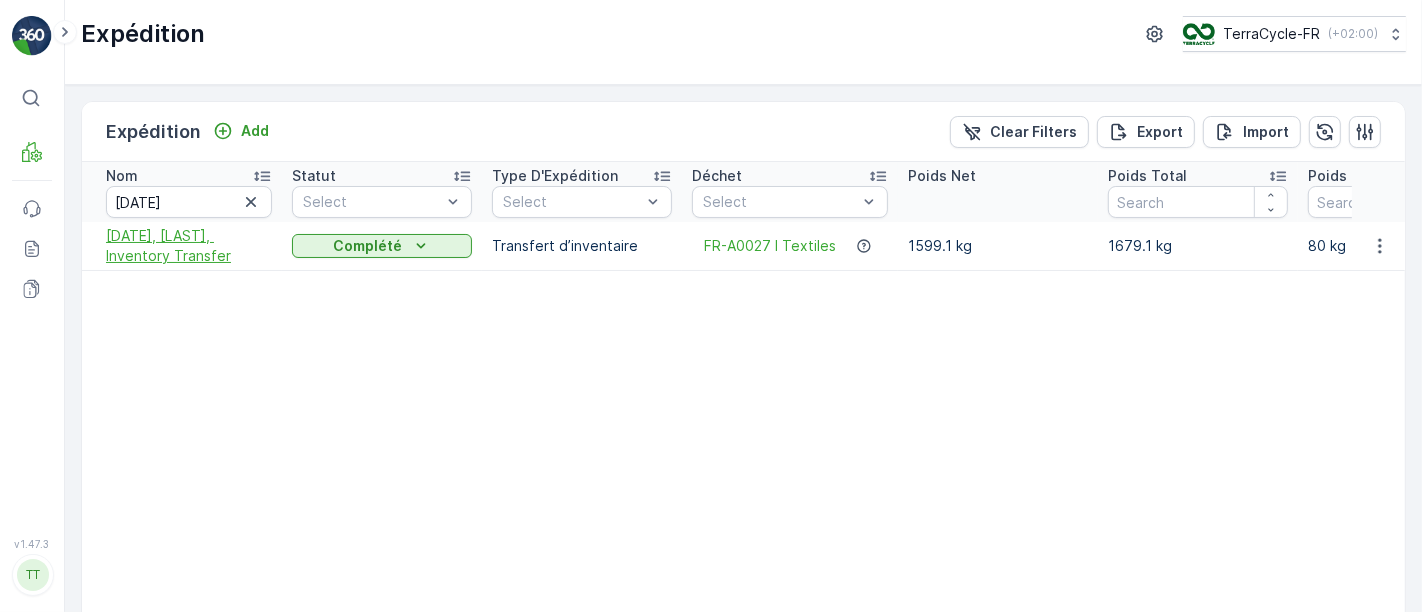 click on "26/05/2025, Malaquin, Inventory Transfer" at bounding box center [189, 246] 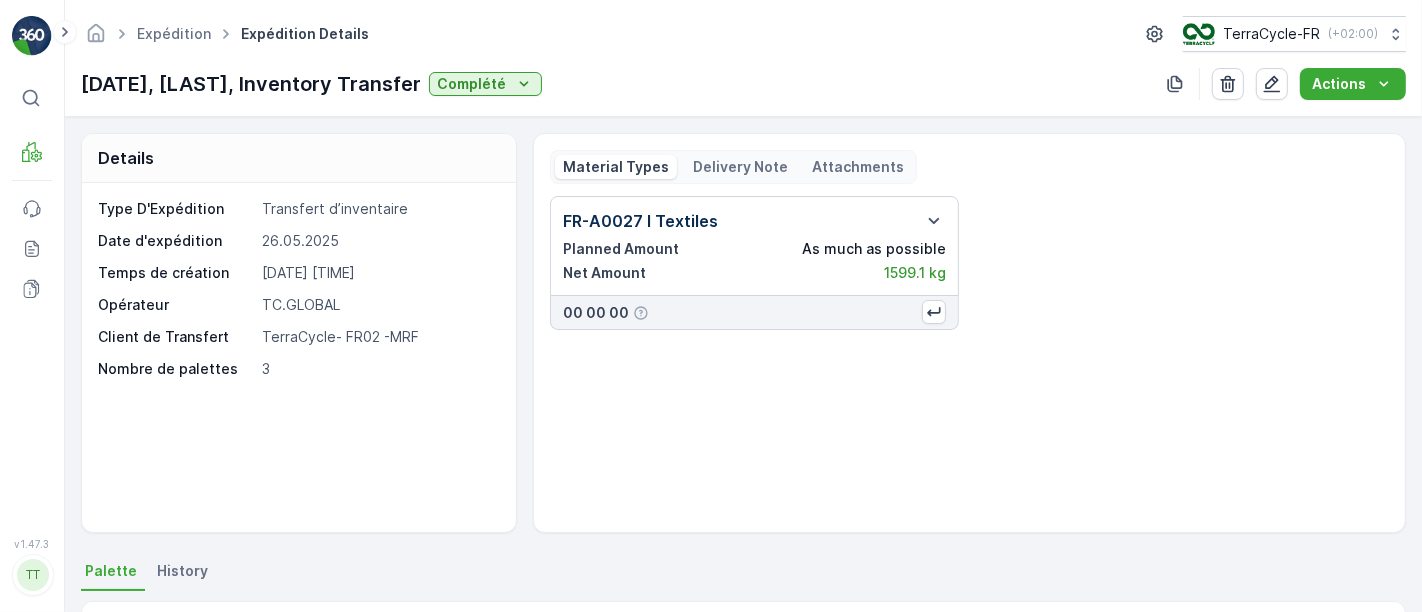 click on "FR-A0027 I Textiles Planned Amount As much as possible Net Amount 1599.1 kg 00 00 00" at bounding box center (969, 263) 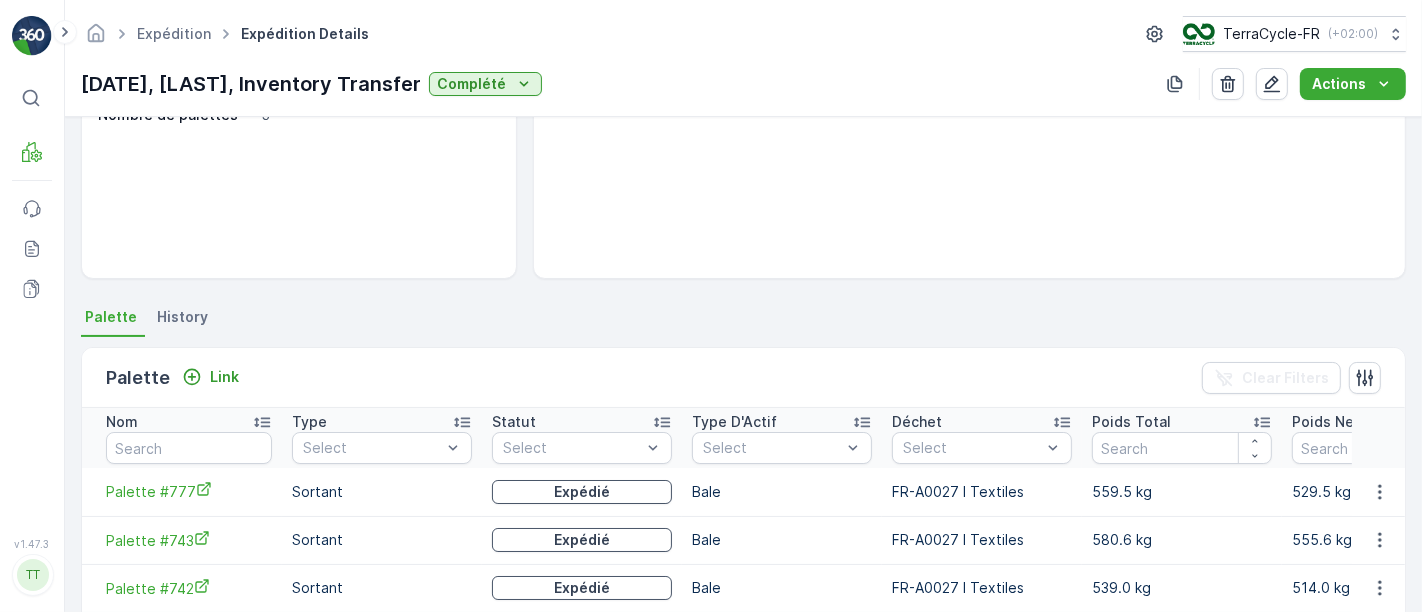 scroll, scrollTop: 417, scrollLeft: 0, axis: vertical 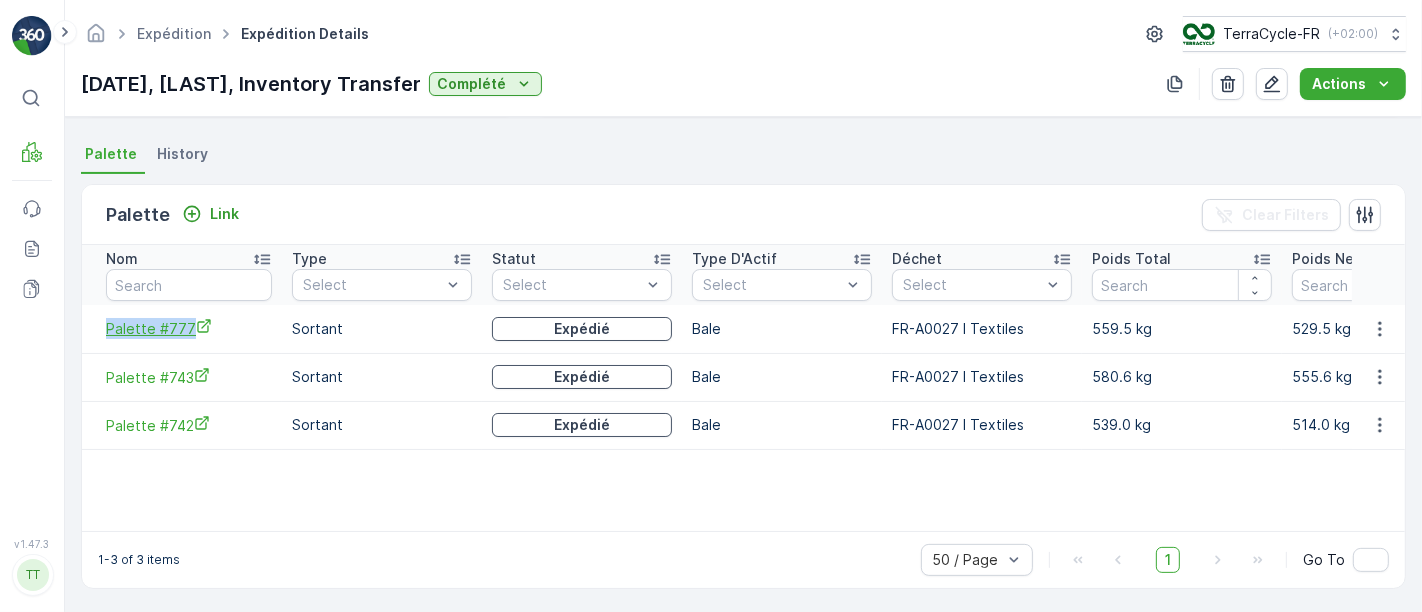 drag, startPoint x: 91, startPoint y: 335, endPoint x: 186, endPoint y: 330, distance: 95.131485 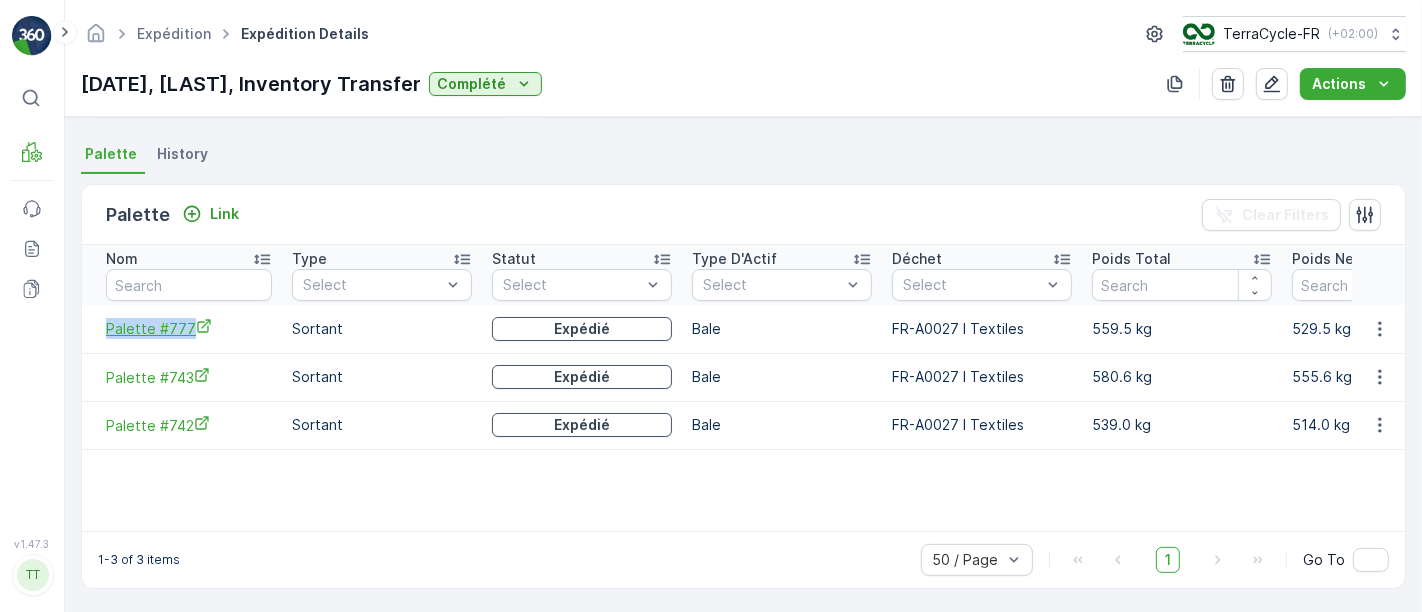 click on "Palette #777" at bounding box center (182, 329) 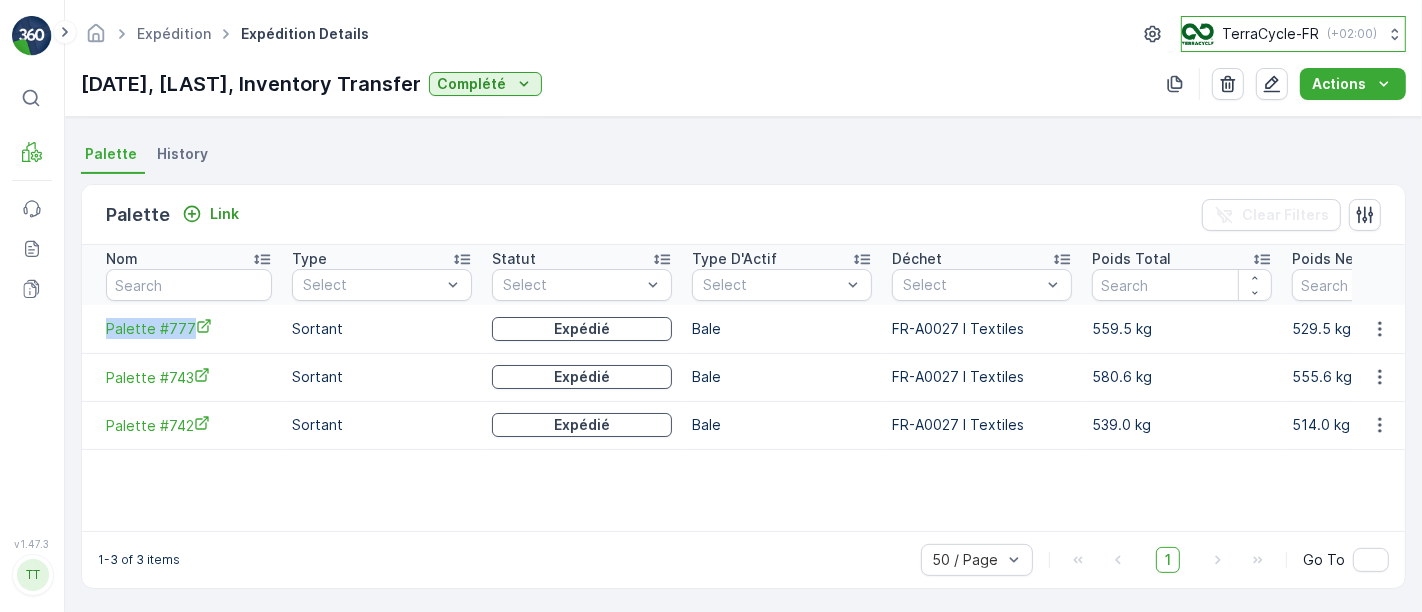 click on "TerraCycle-FR" at bounding box center [1270, 34] 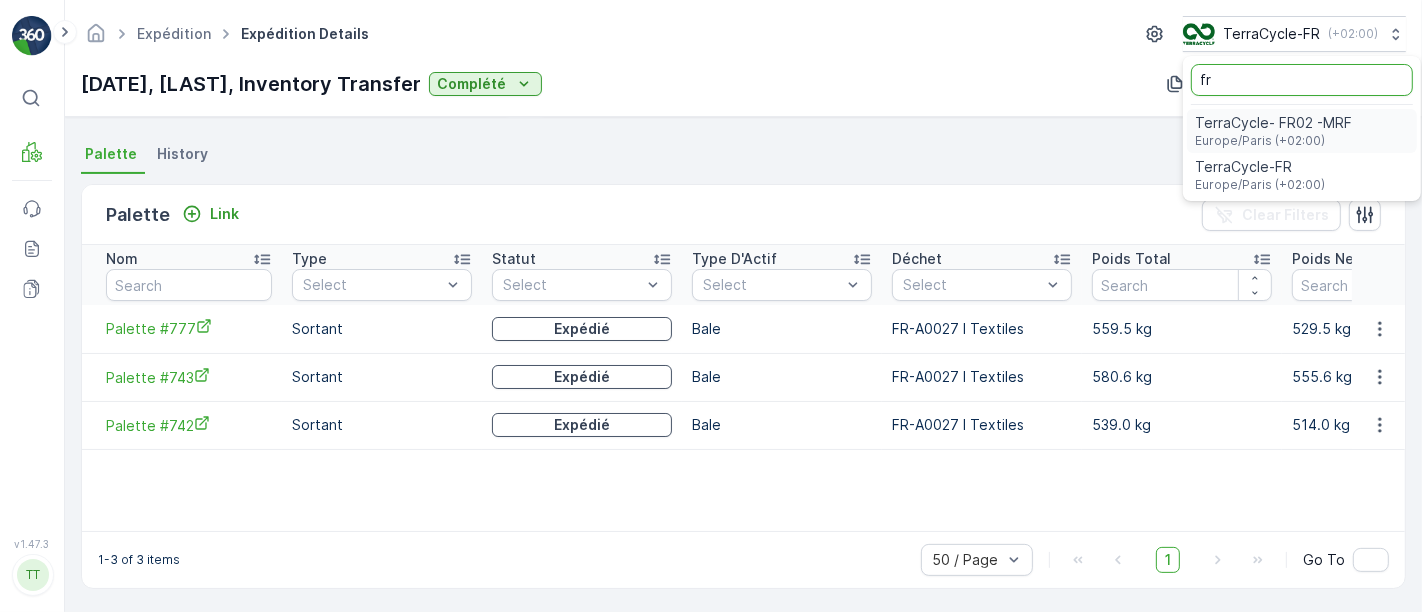 type on "fr" 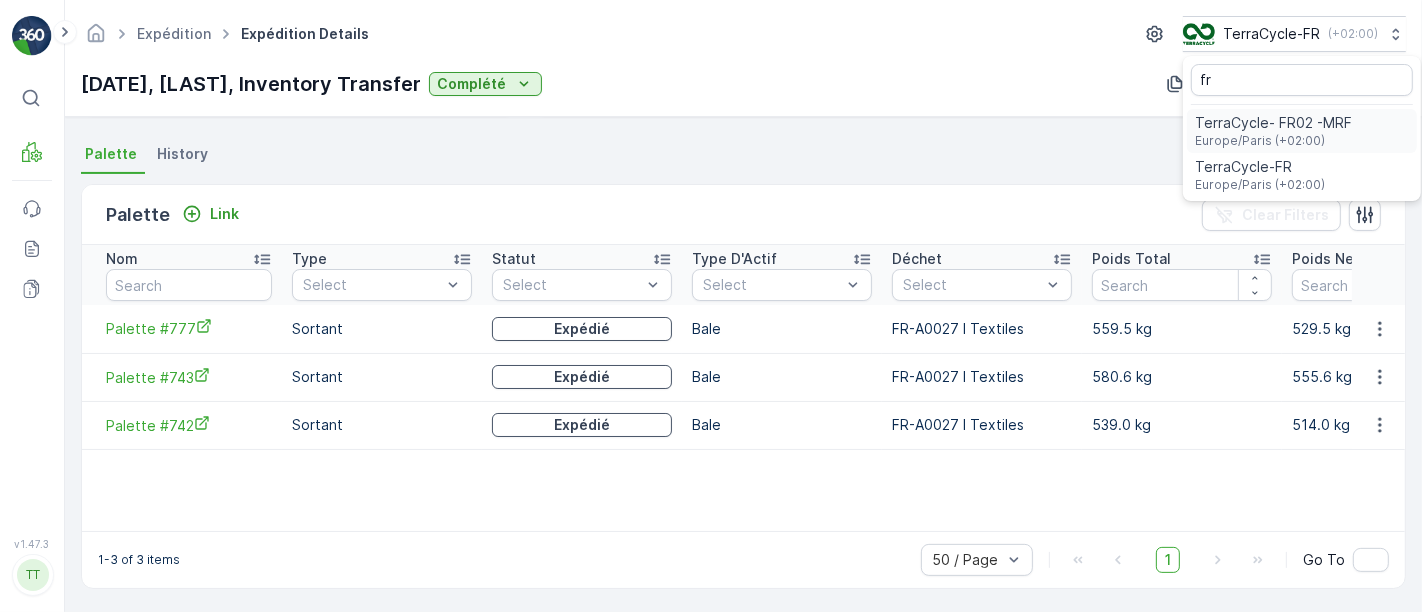 click on "TerraCycle- FR02 -MRF" at bounding box center (1273, 123) 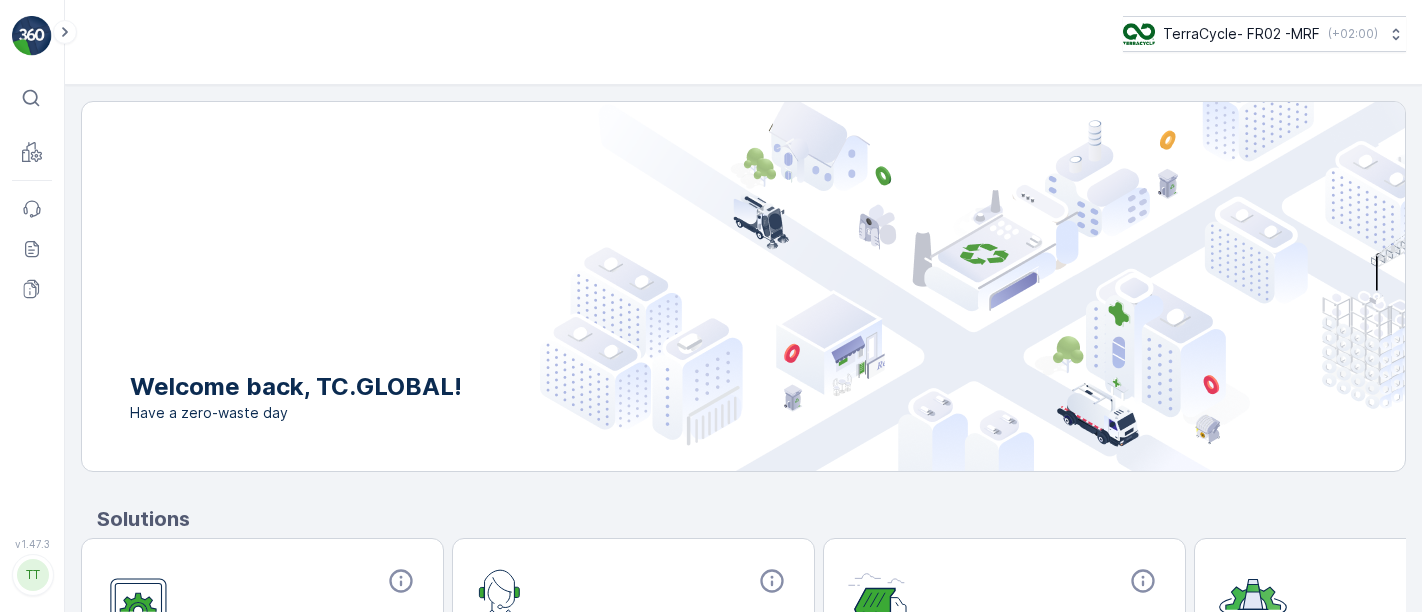 scroll, scrollTop: 0, scrollLeft: 0, axis: both 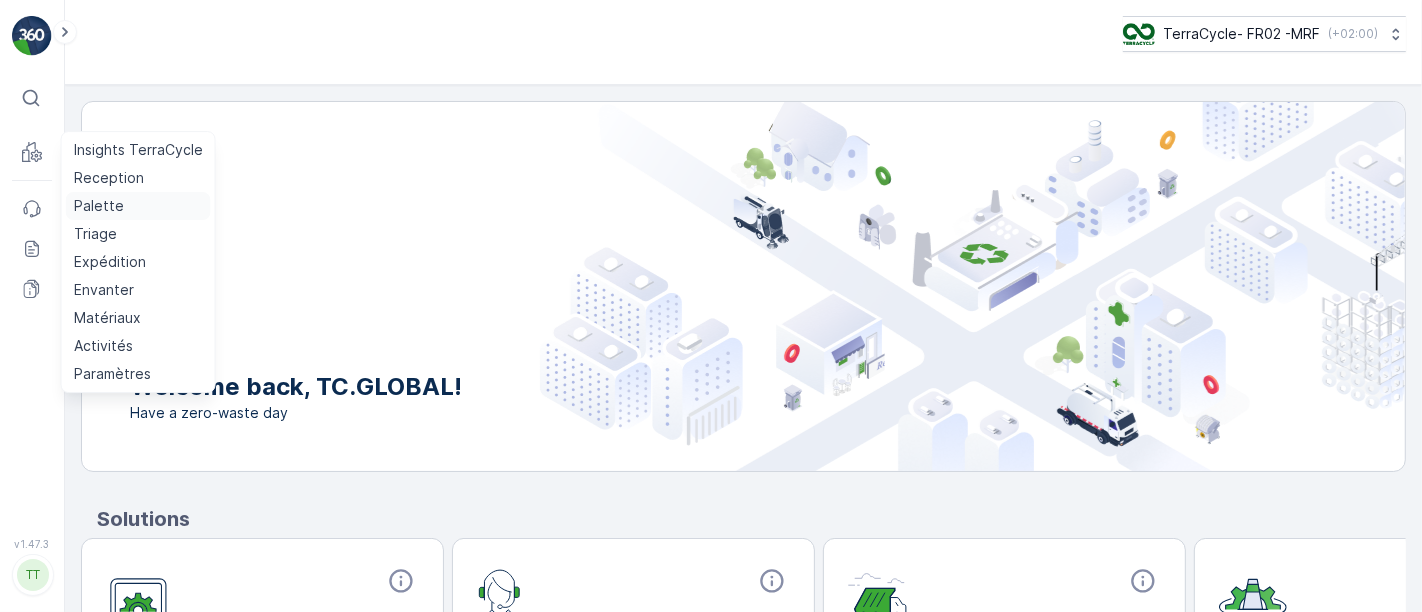 click on "Palette" at bounding box center (99, 206) 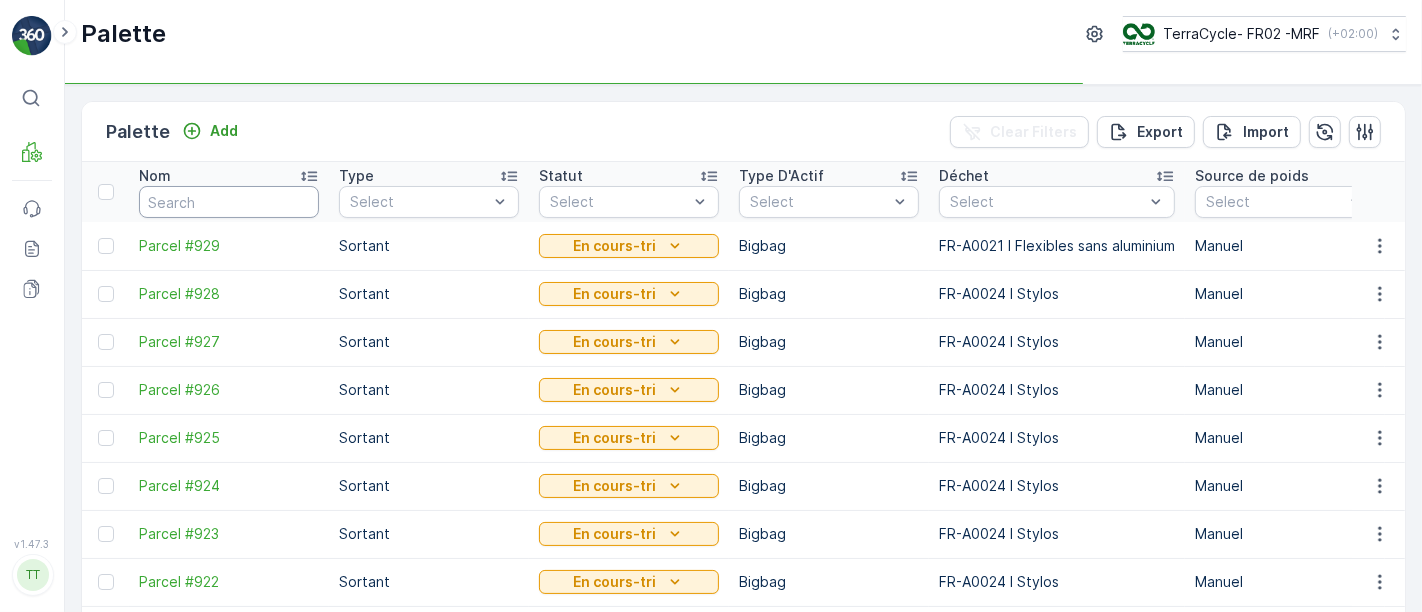 click at bounding box center [229, 202] 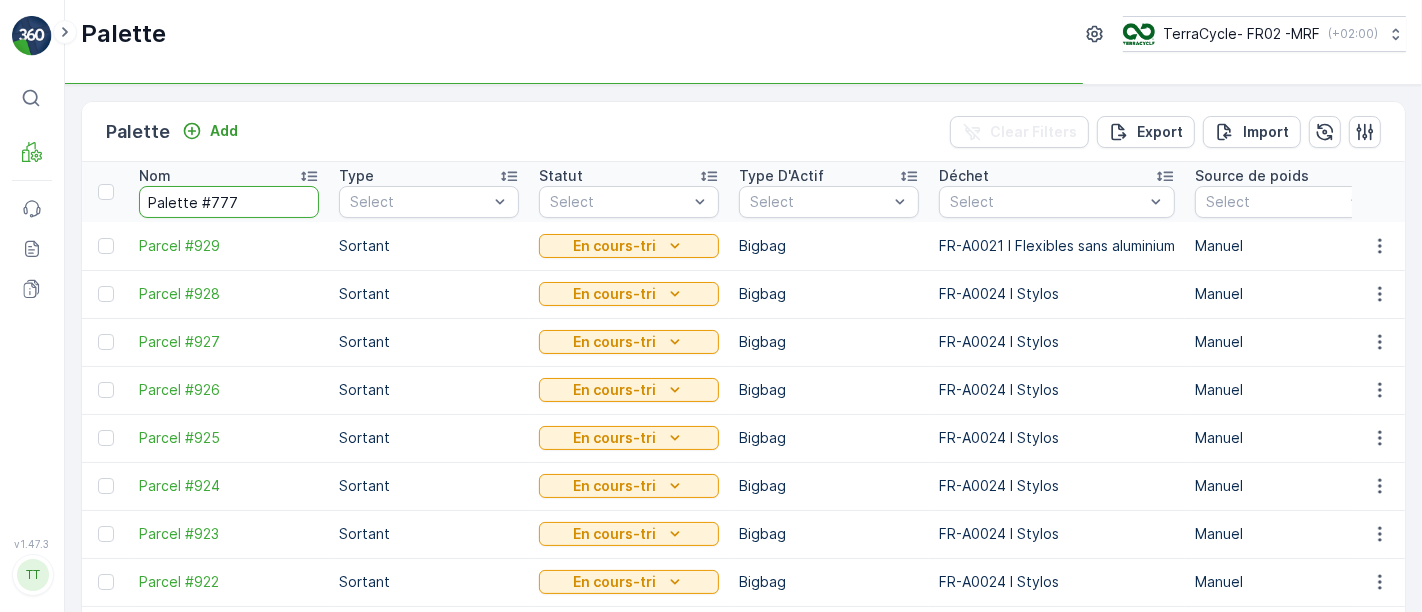 click on "Palette #777" at bounding box center [229, 202] 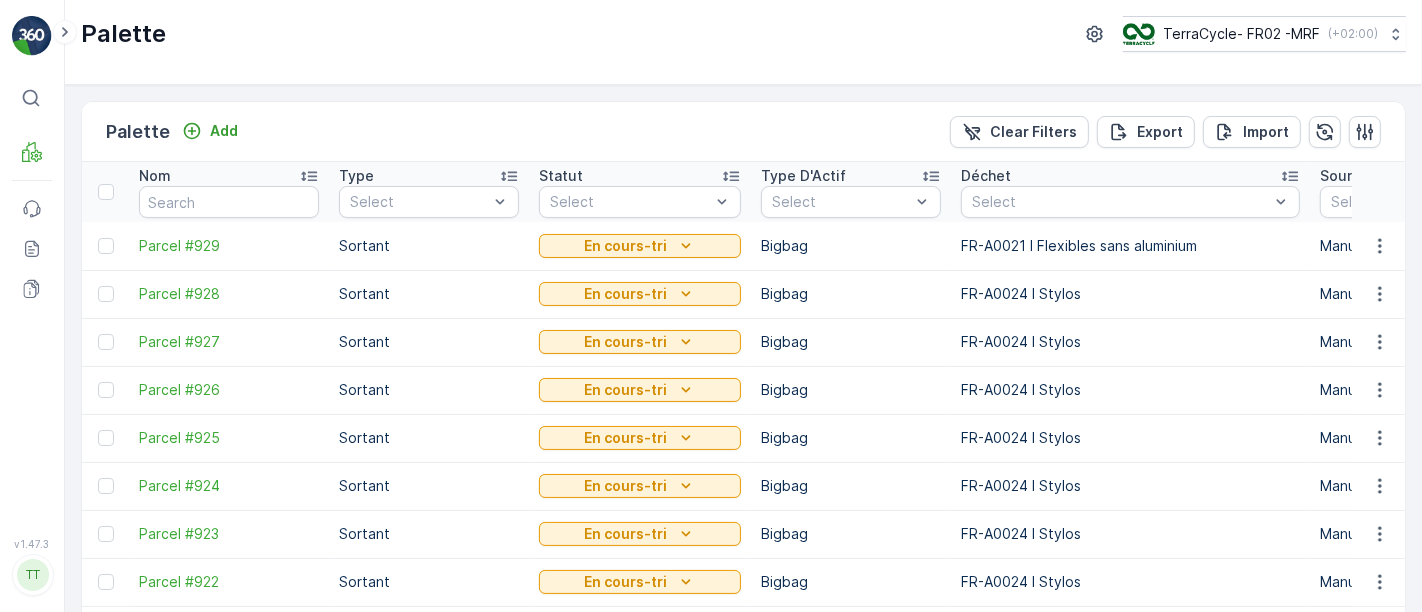 type 